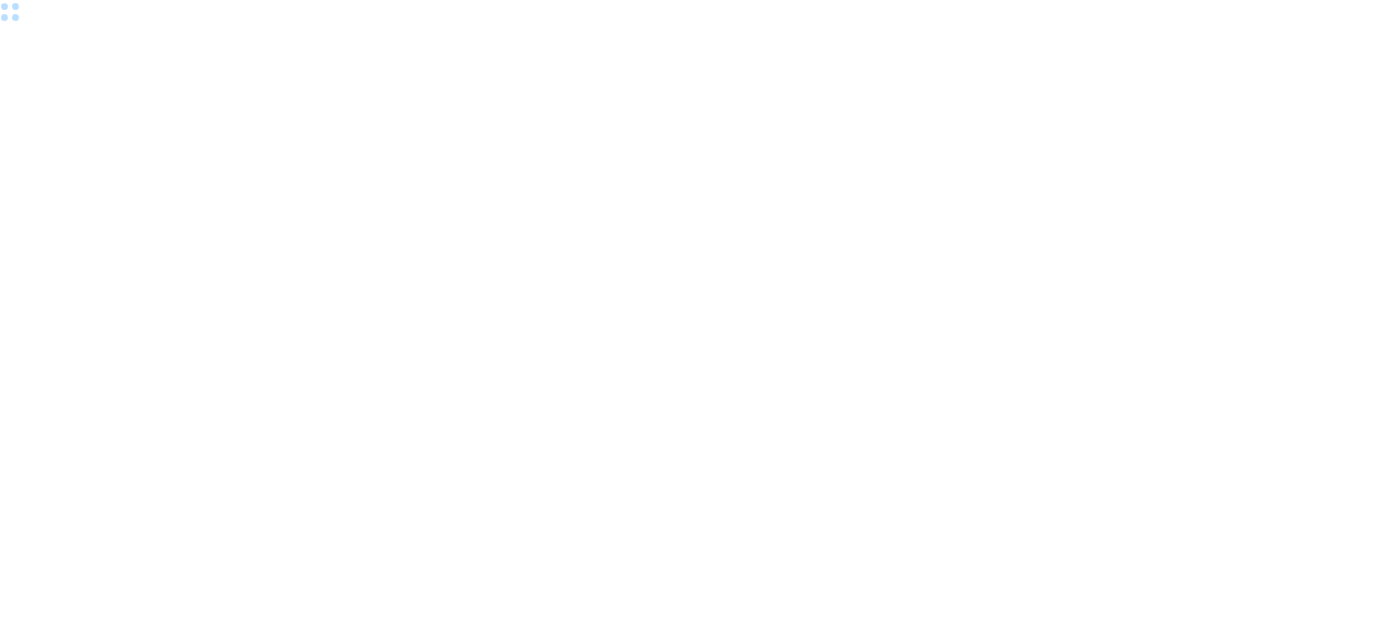 scroll, scrollTop: 0, scrollLeft: 0, axis: both 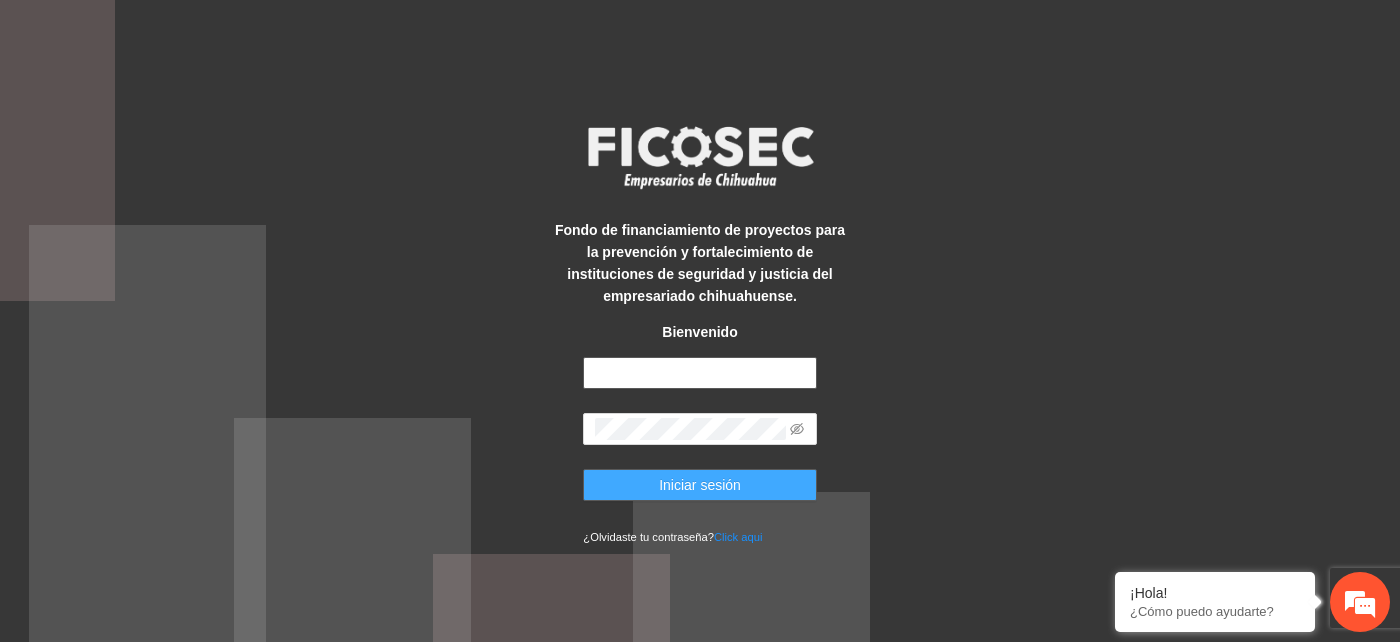 type on "**********" 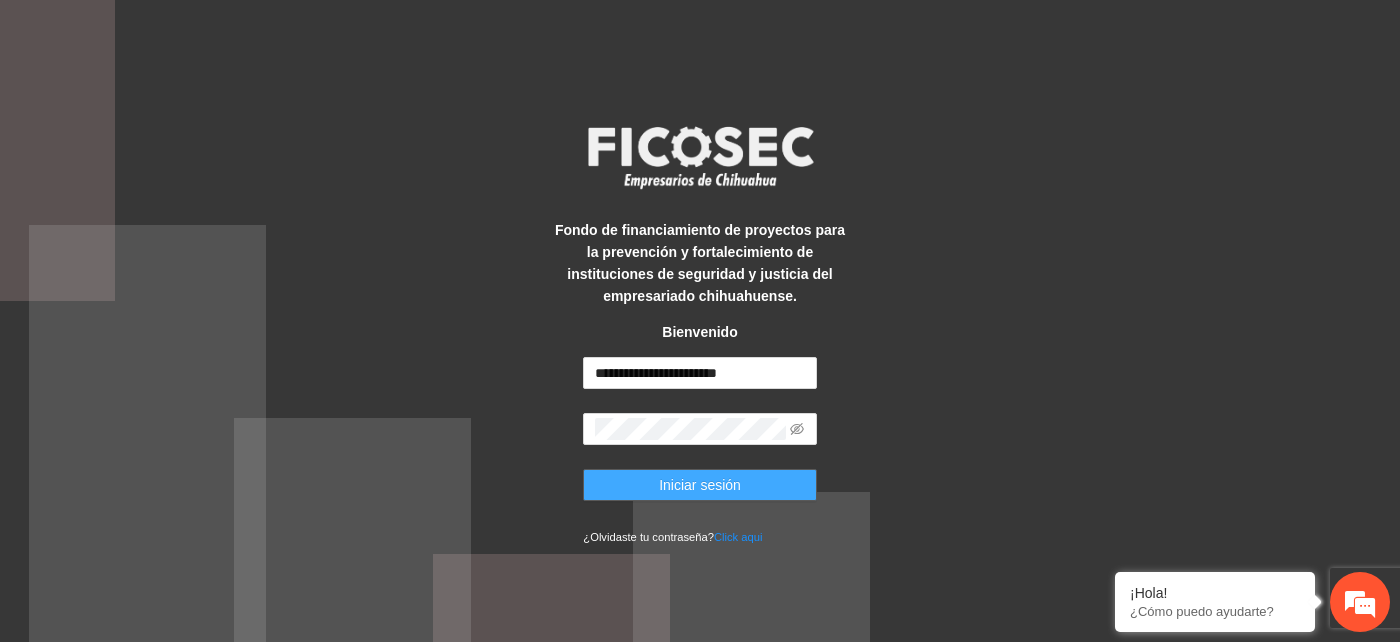 click on "Iniciar sesión" at bounding box center [699, 485] 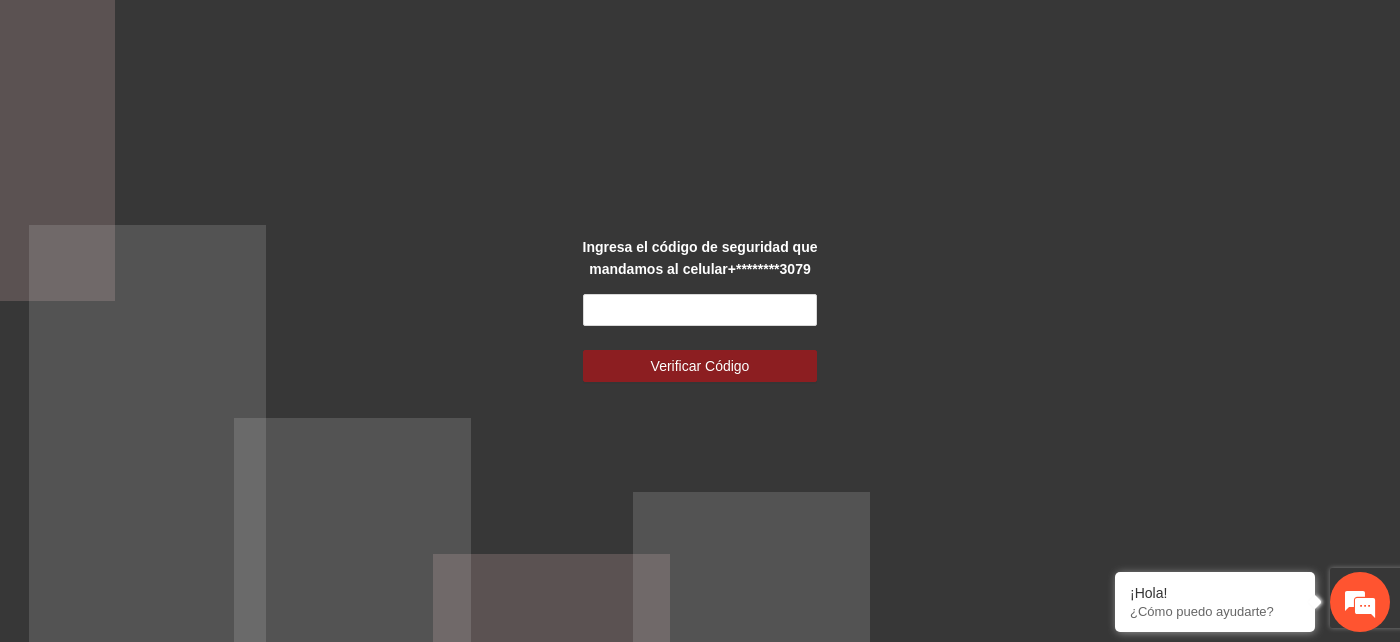 scroll, scrollTop: 0, scrollLeft: 0, axis: both 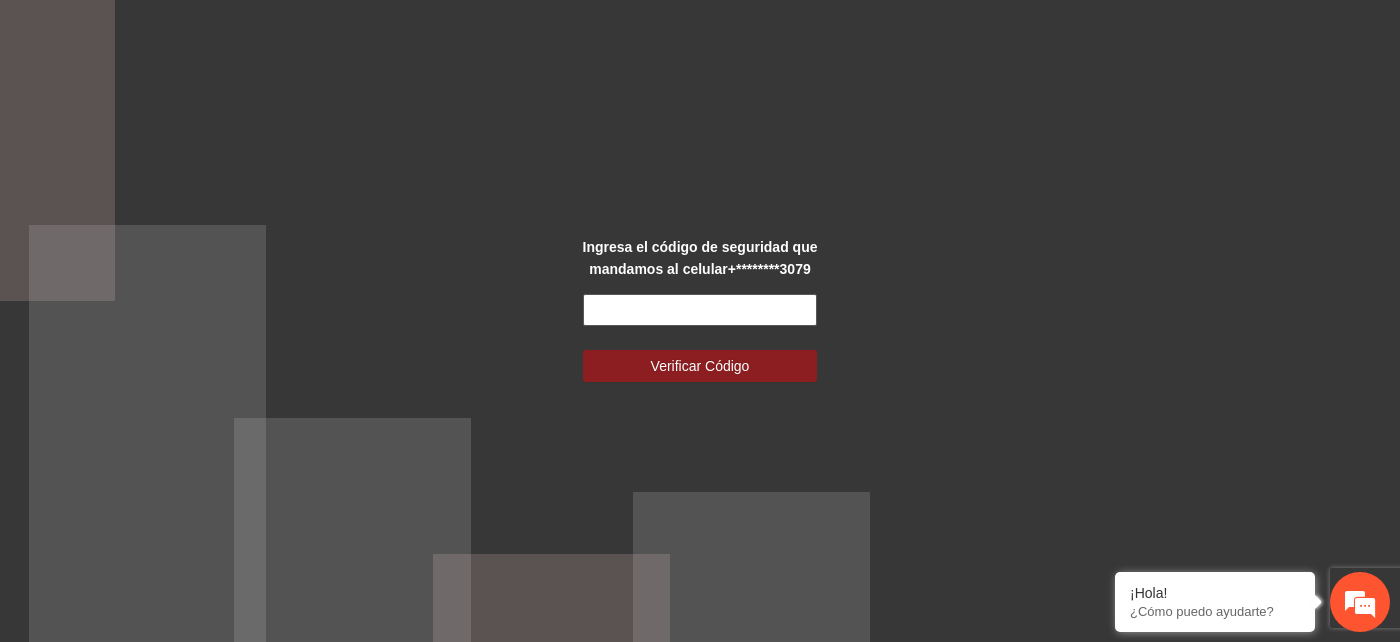 click at bounding box center (699, 310) 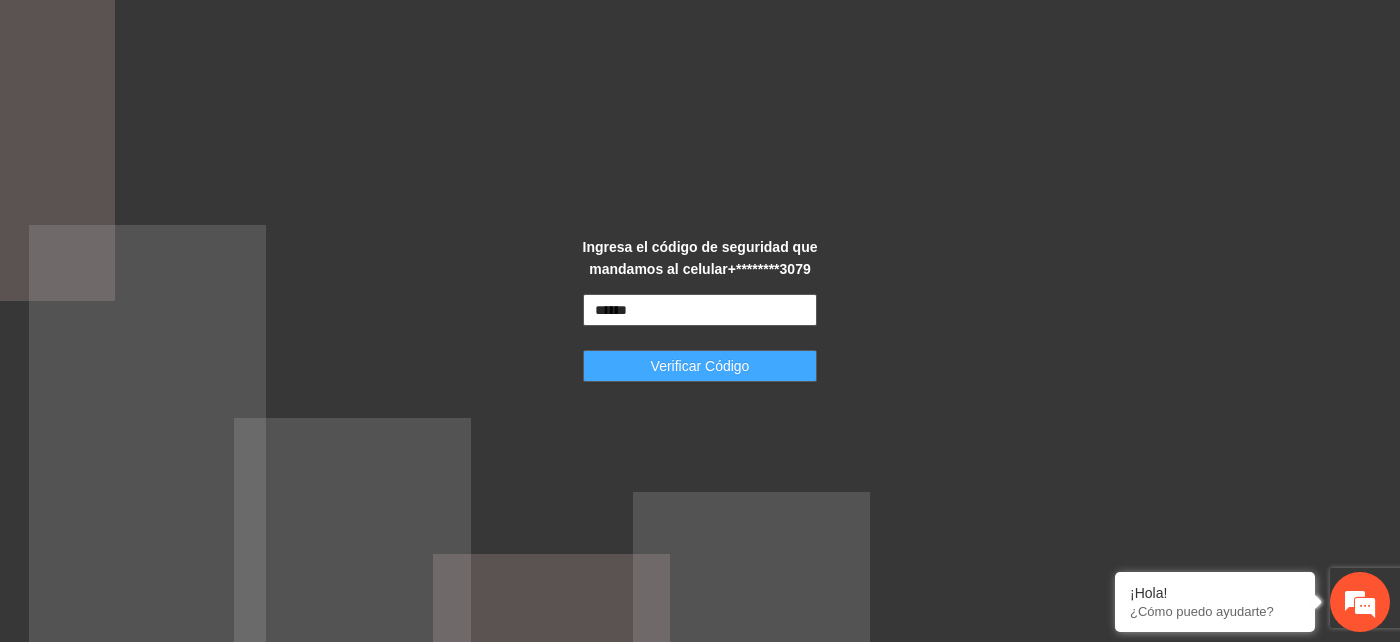 type on "******" 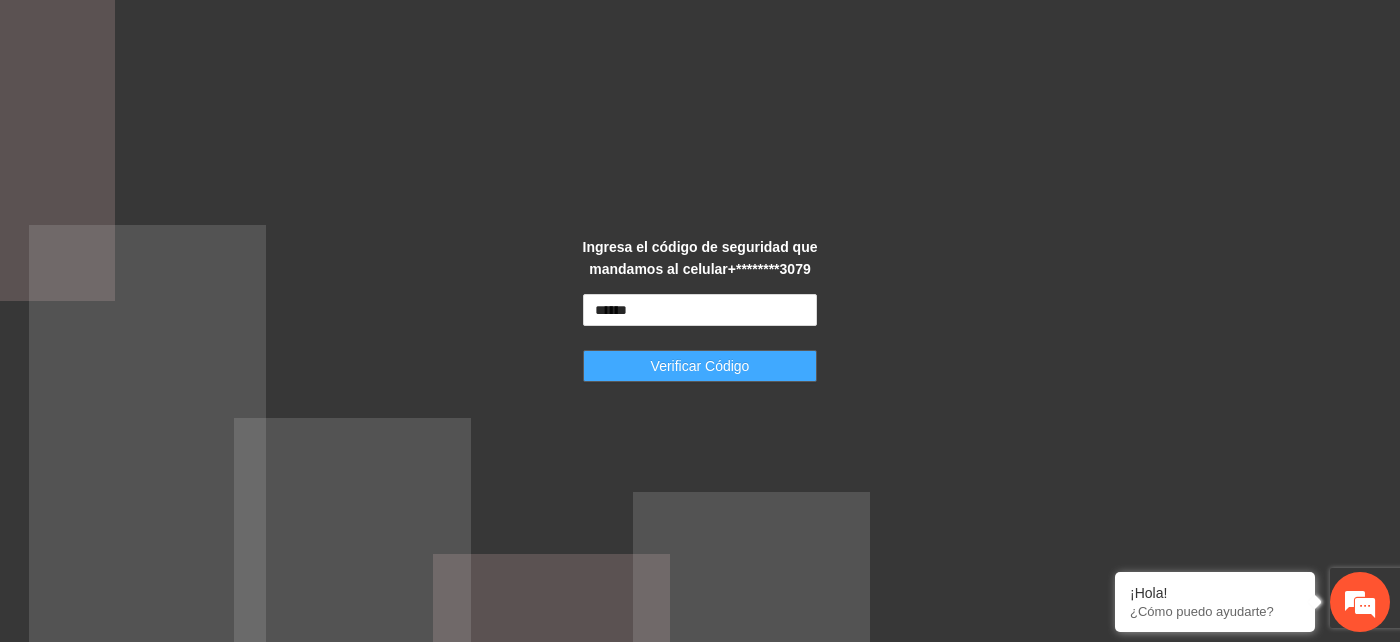click on "Verificar Código" at bounding box center (700, 366) 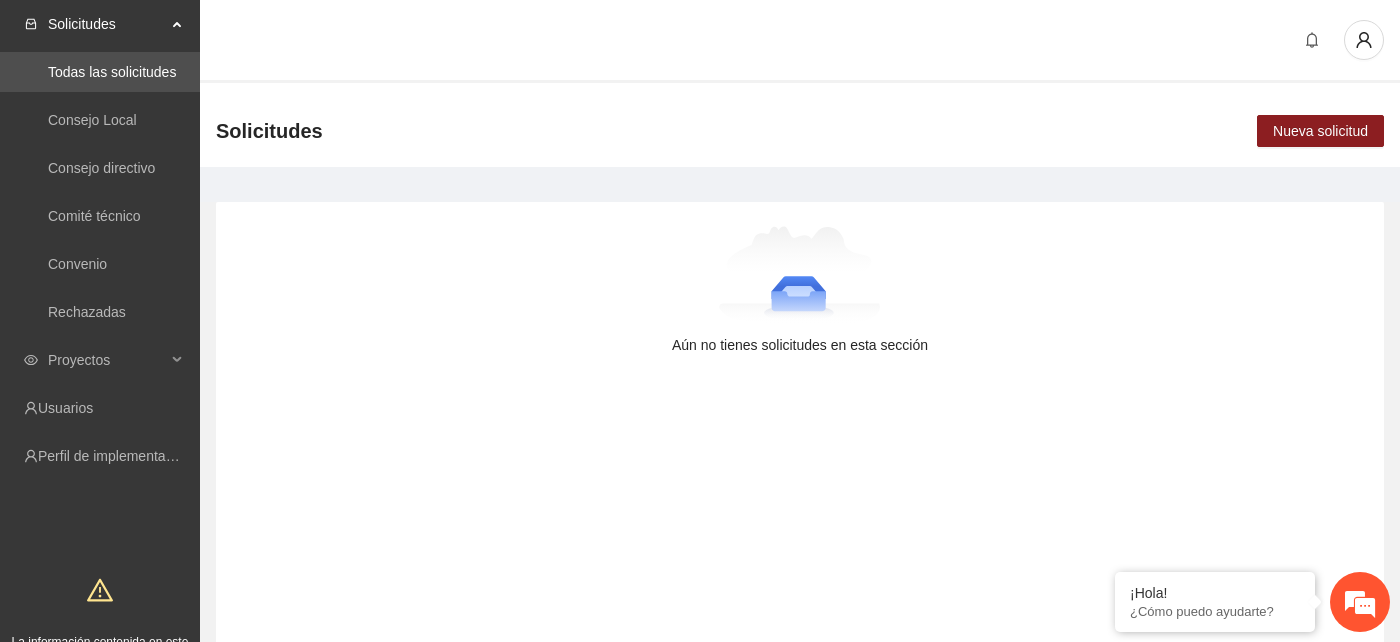 scroll, scrollTop: 0, scrollLeft: 0, axis: both 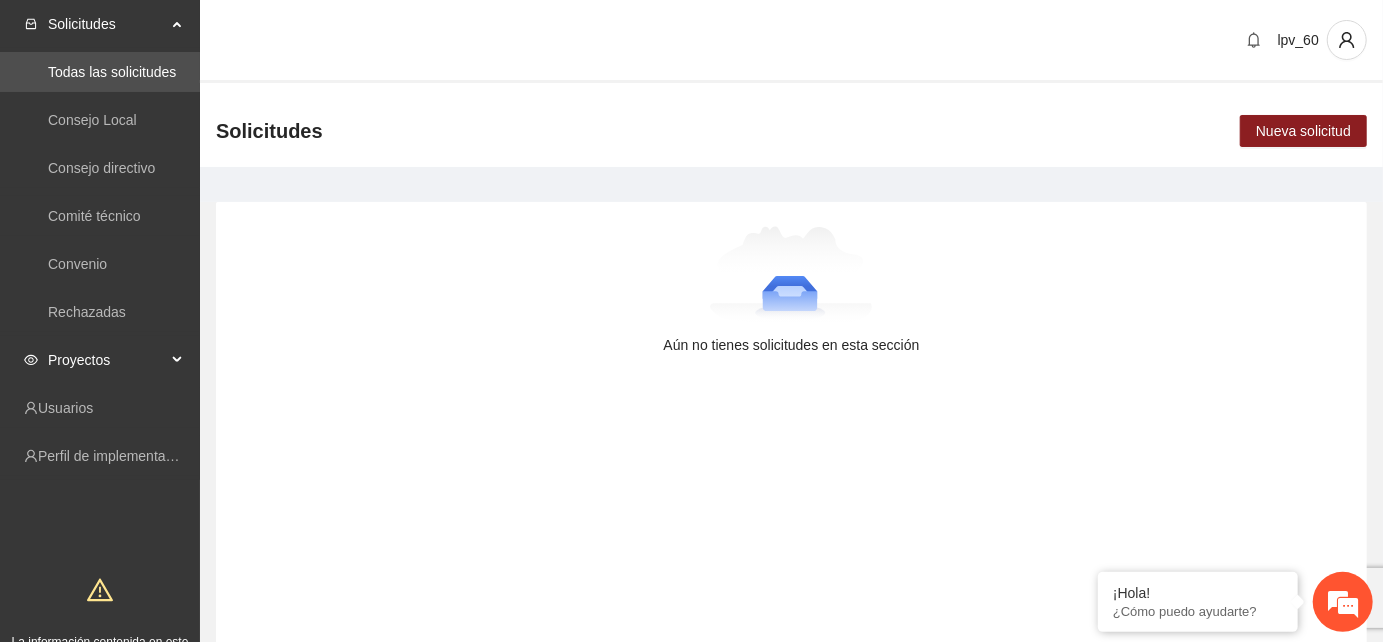 click on "Proyectos" at bounding box center (100, 360) 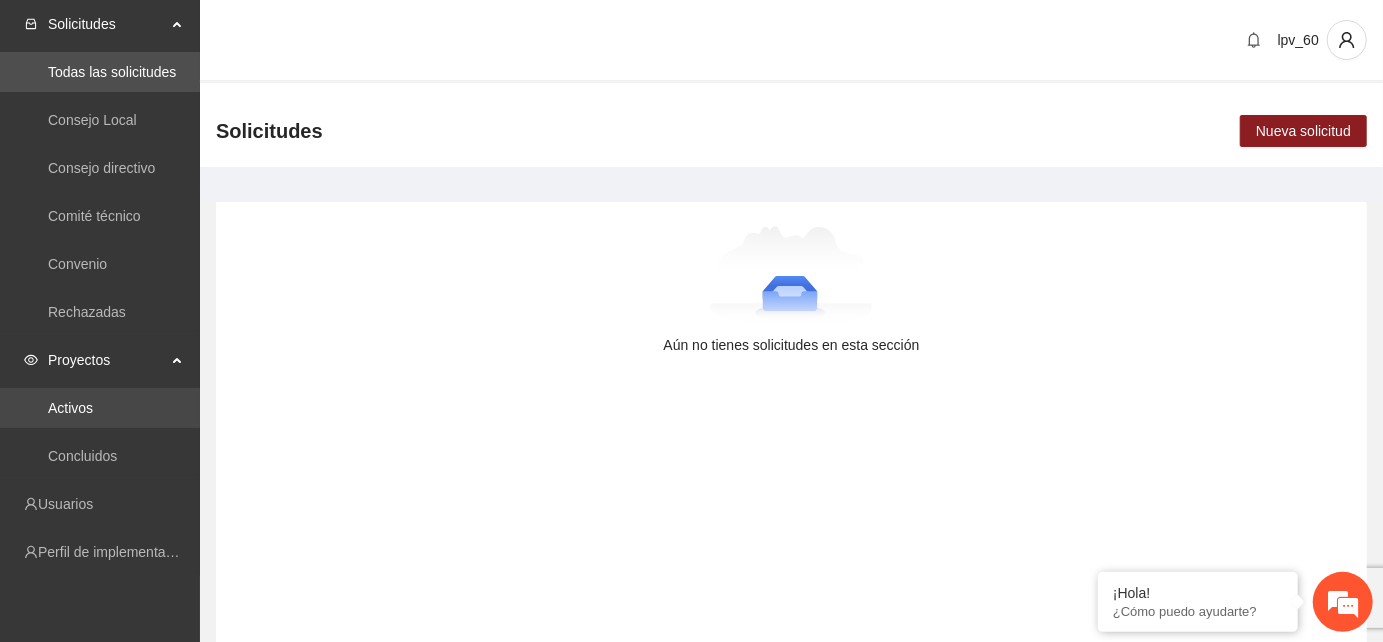 click on "Activos" at bounding box center [70, 408] 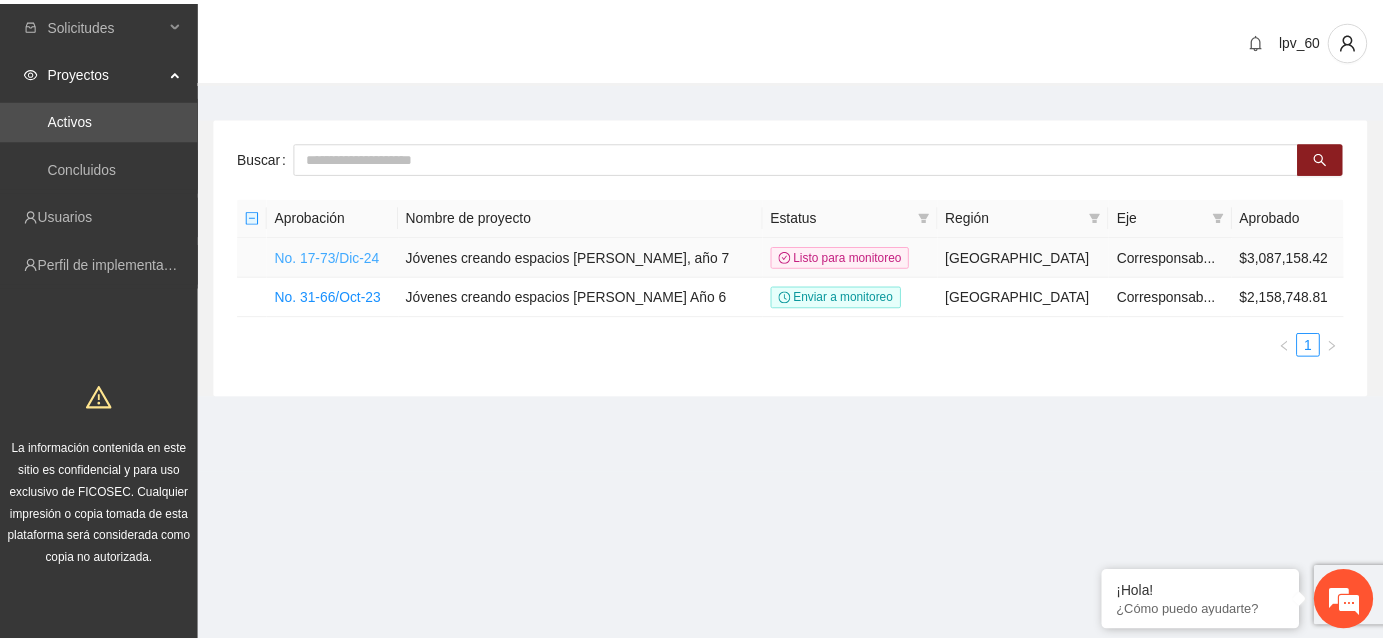 scroll, scrollTop: 0, scrollLeft: 0, axis: both 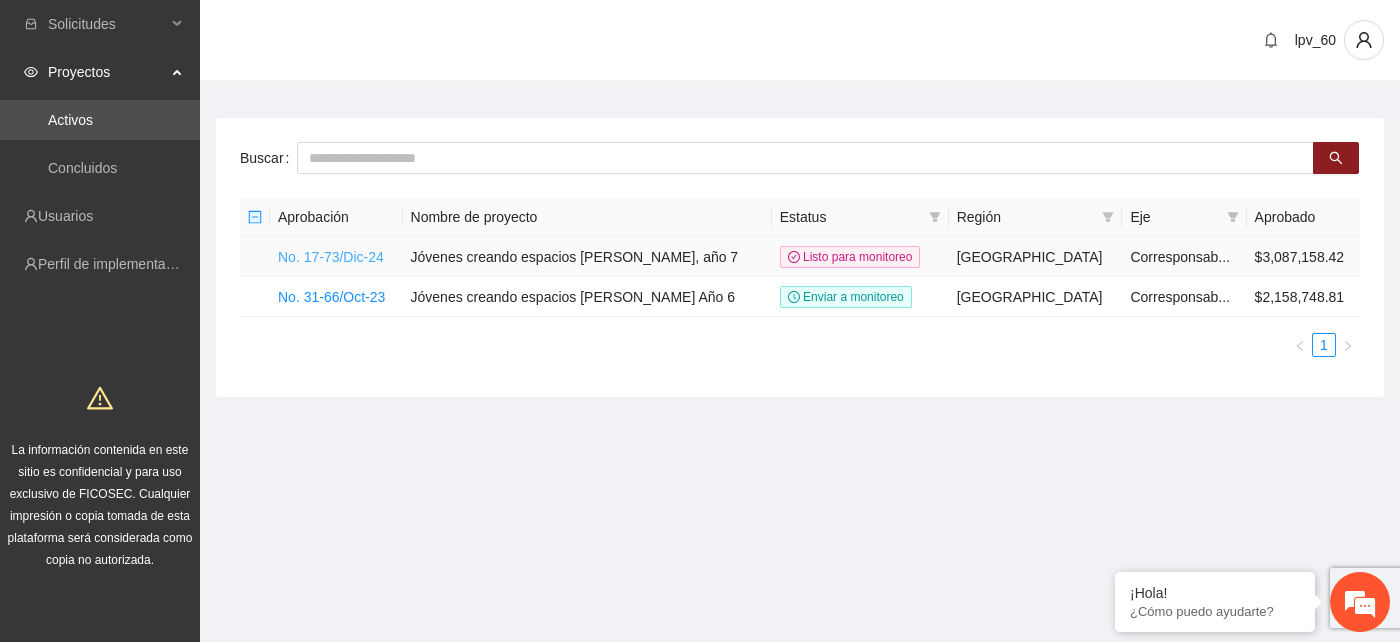 click on "No. 17-73/Dic-24" at bounding box center (331, 257) 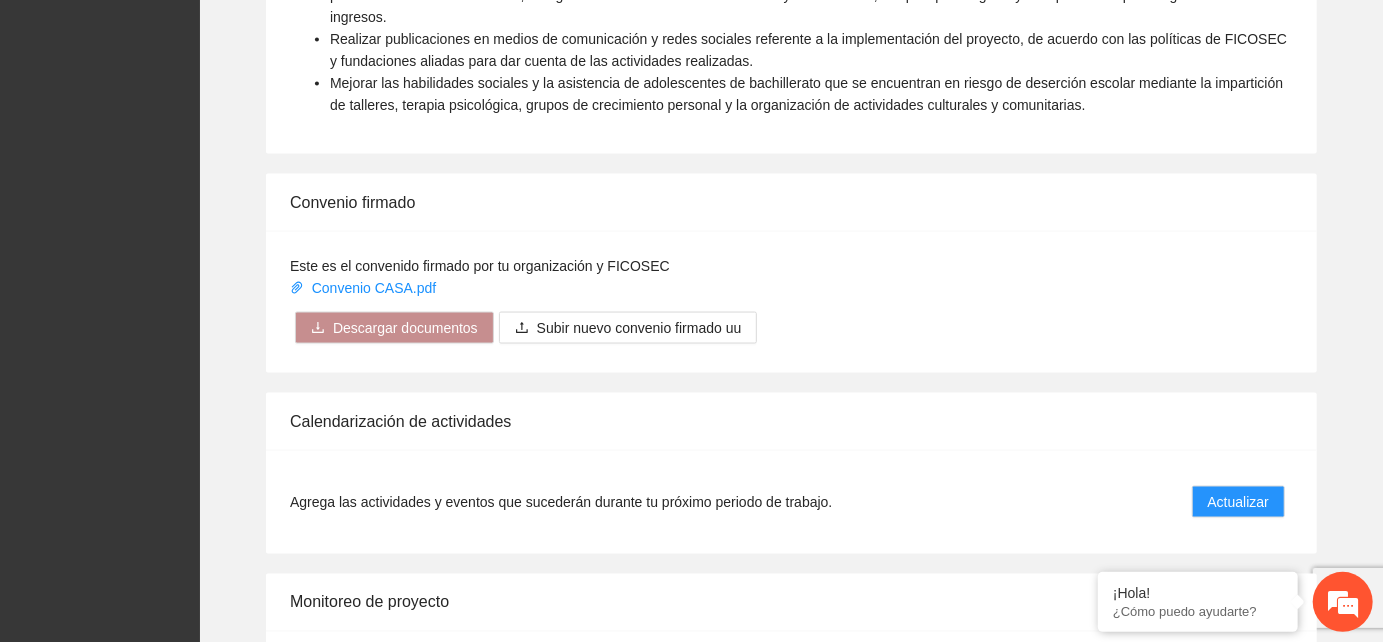 scroll, scrollTop: 1777, scrollLeft: 0, axis: vertical 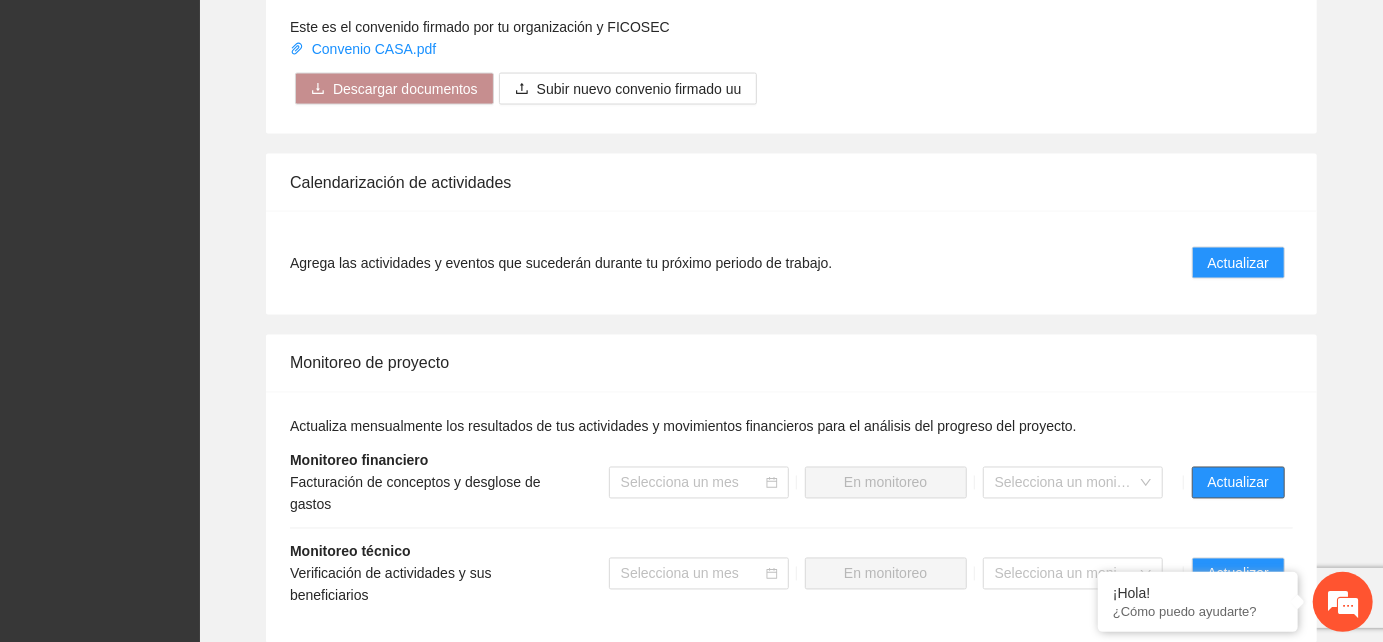 click on "Actualizar" at bounding box center [1238, 483] 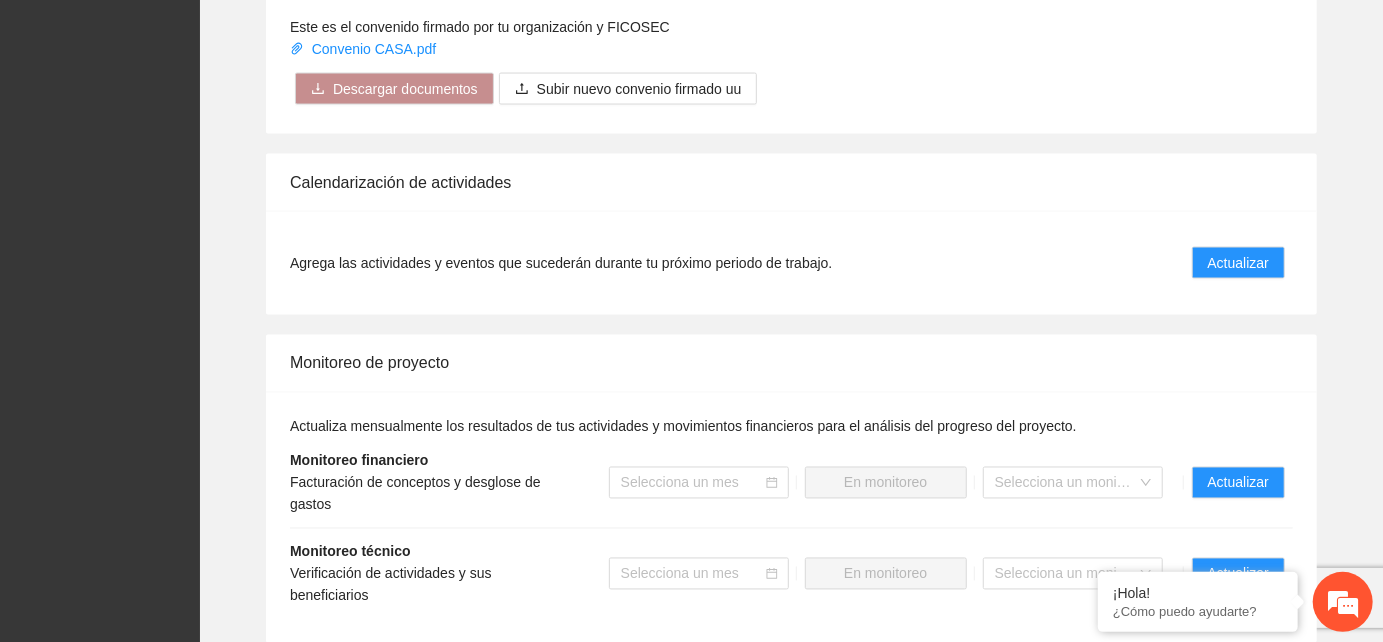 scroll, scrollTop: 0, scrollLeft: 0, axis: both 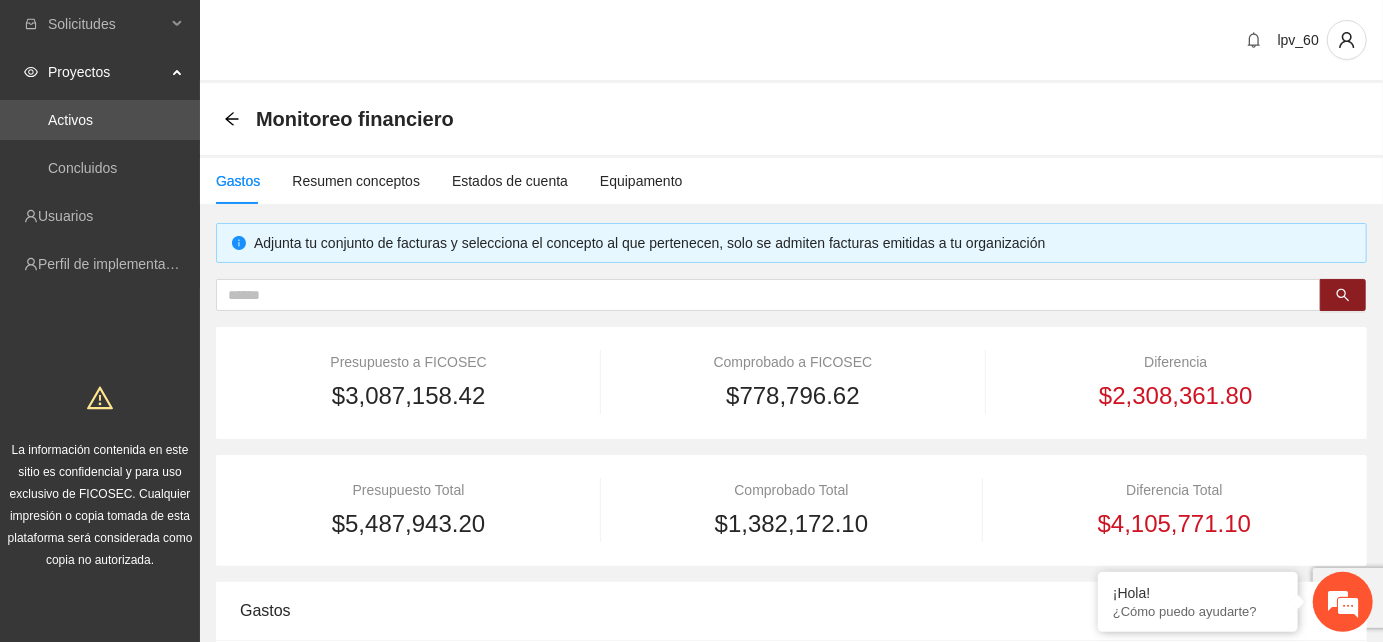 type on "**********" 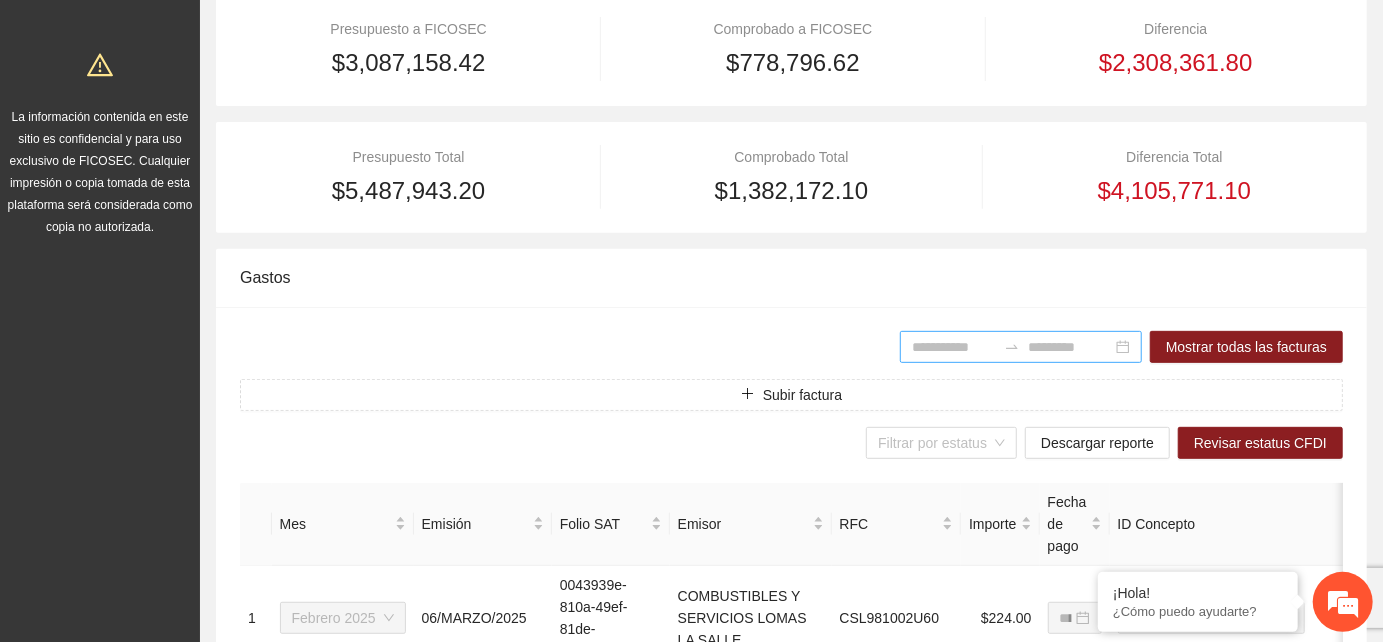 click at bounding box center [954, 347] 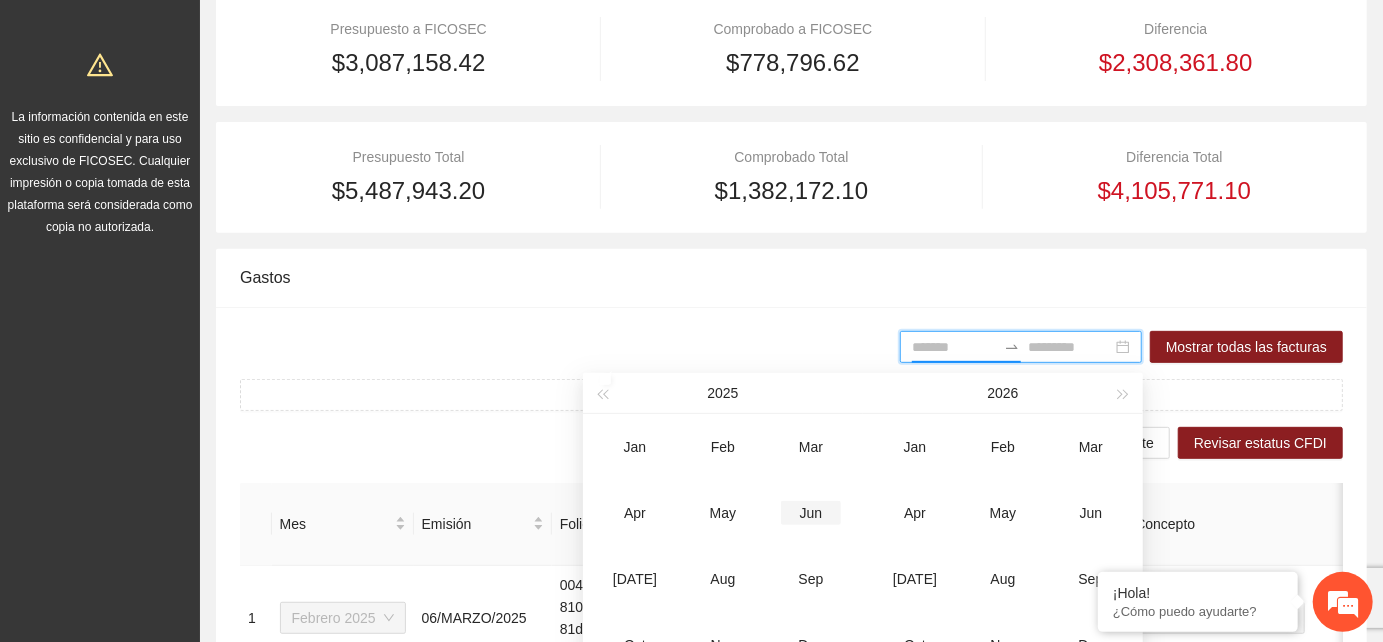 click on "Jun" at bounding box center (811, 513) 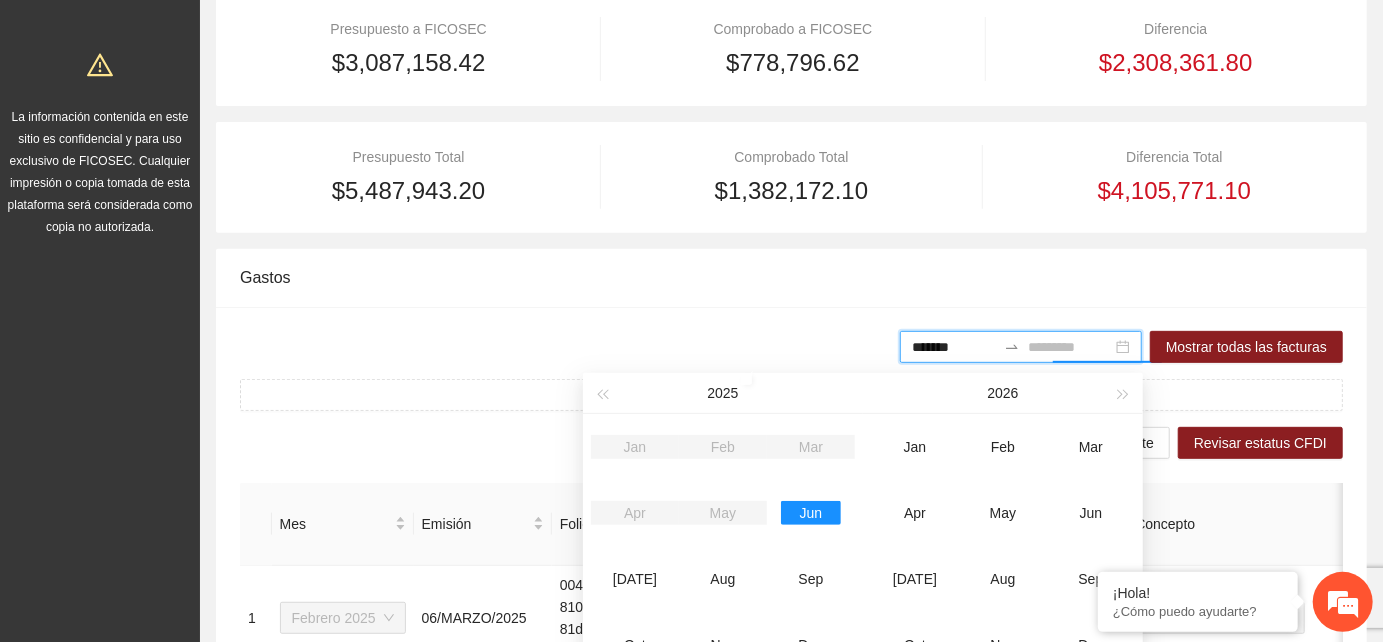 click on "Jun" at bounding box center [811, 513] 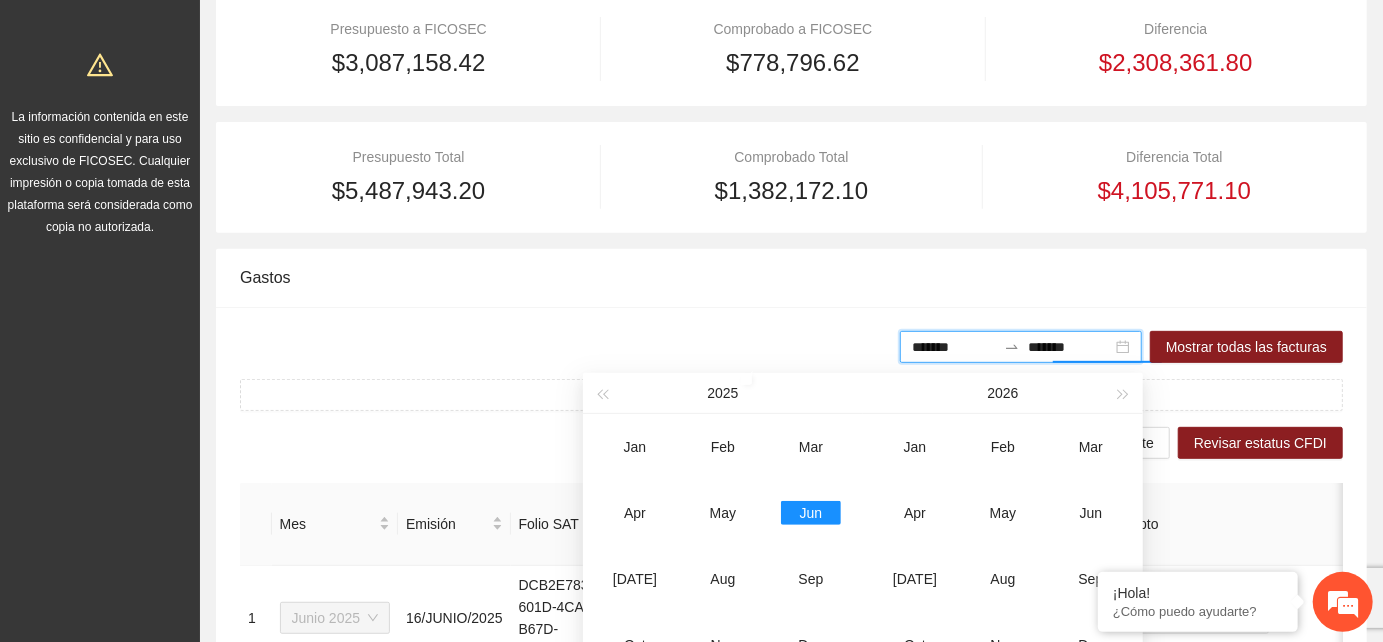 type on "**********" 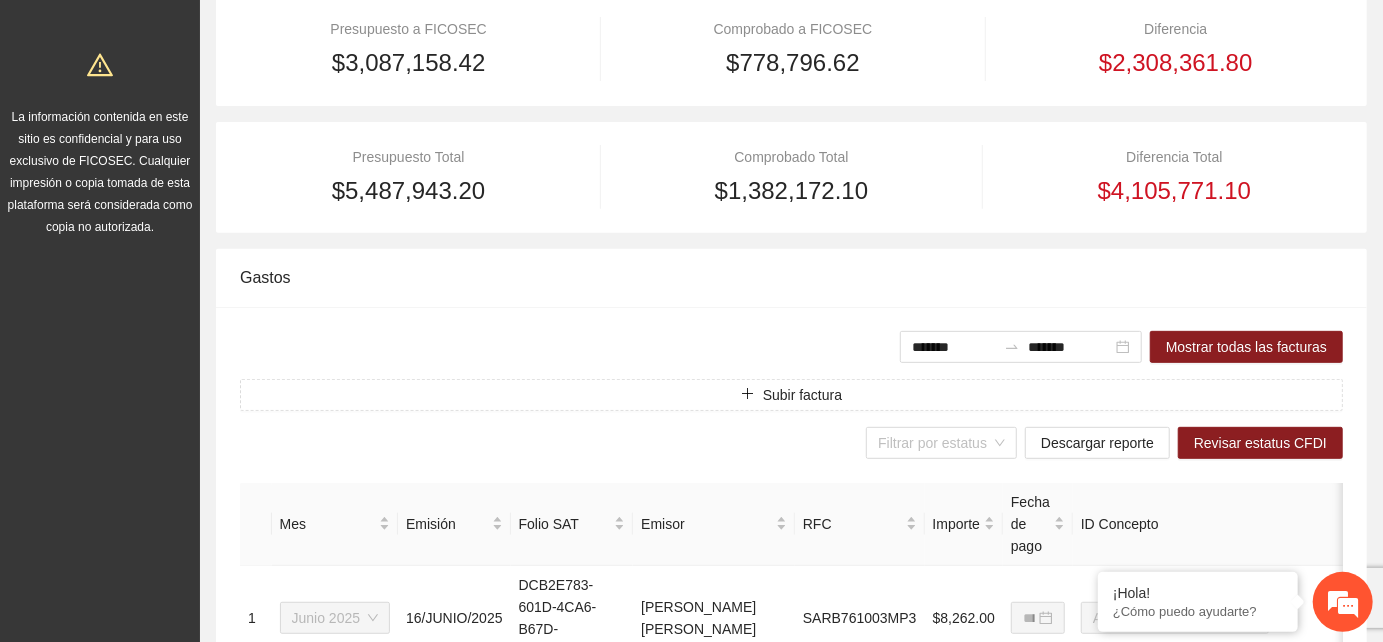 click on "******* ******* Mostrar todas las facturas" at bounding box center (791, 347) 